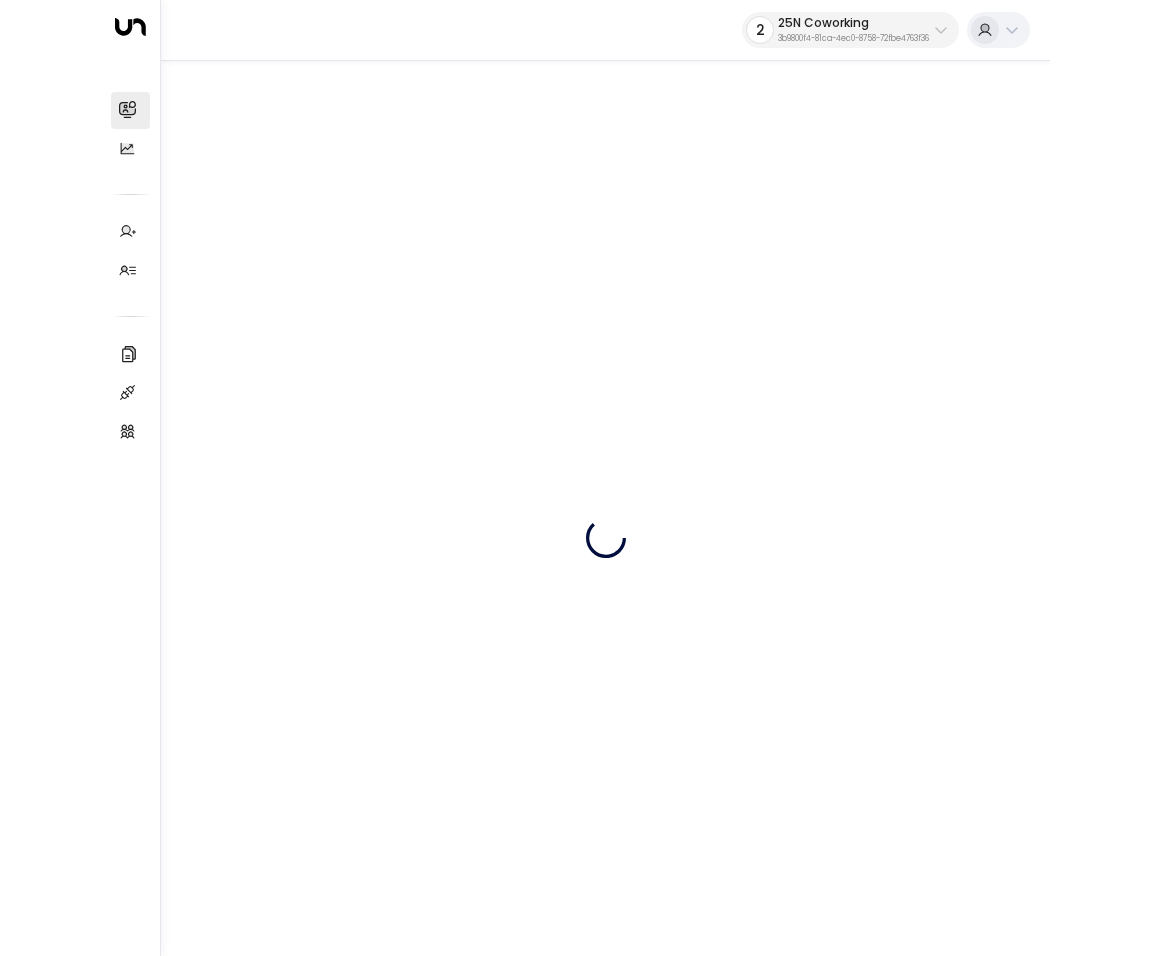 scroll, scrollTop: 0, scrollLeft: 0, axis: both 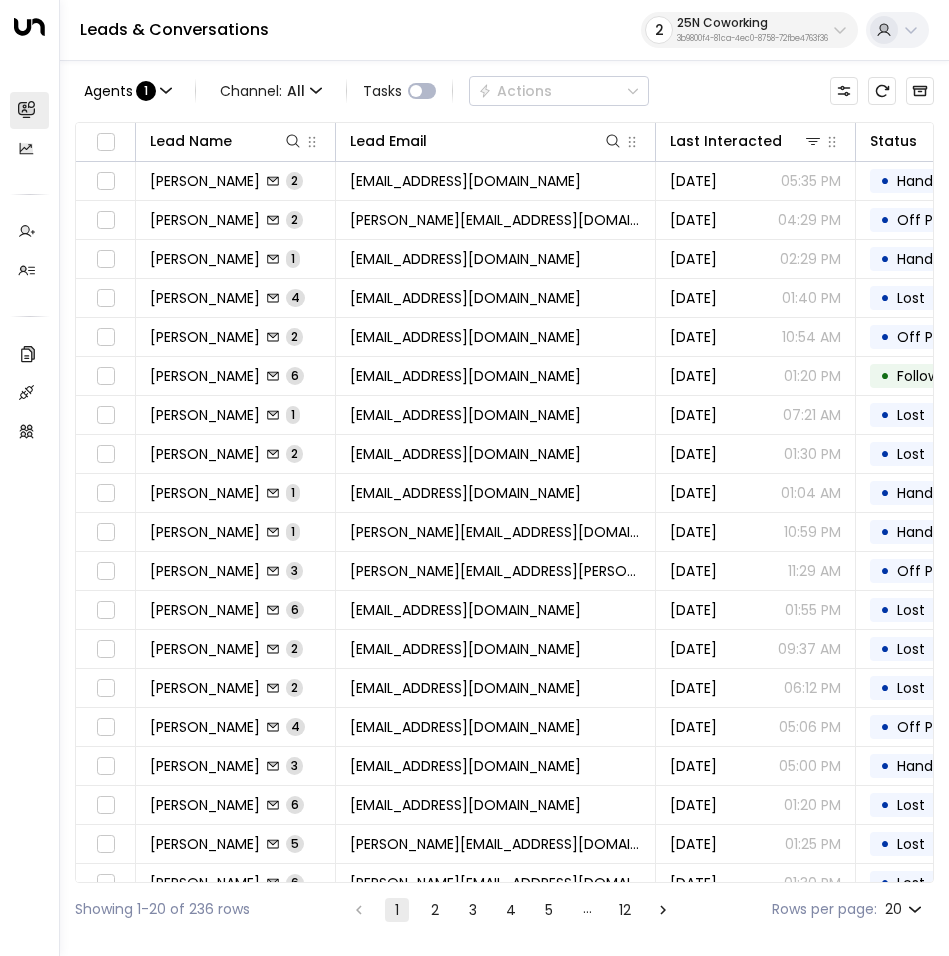 click on "25N Coworking" at bounding box center [752, 23] 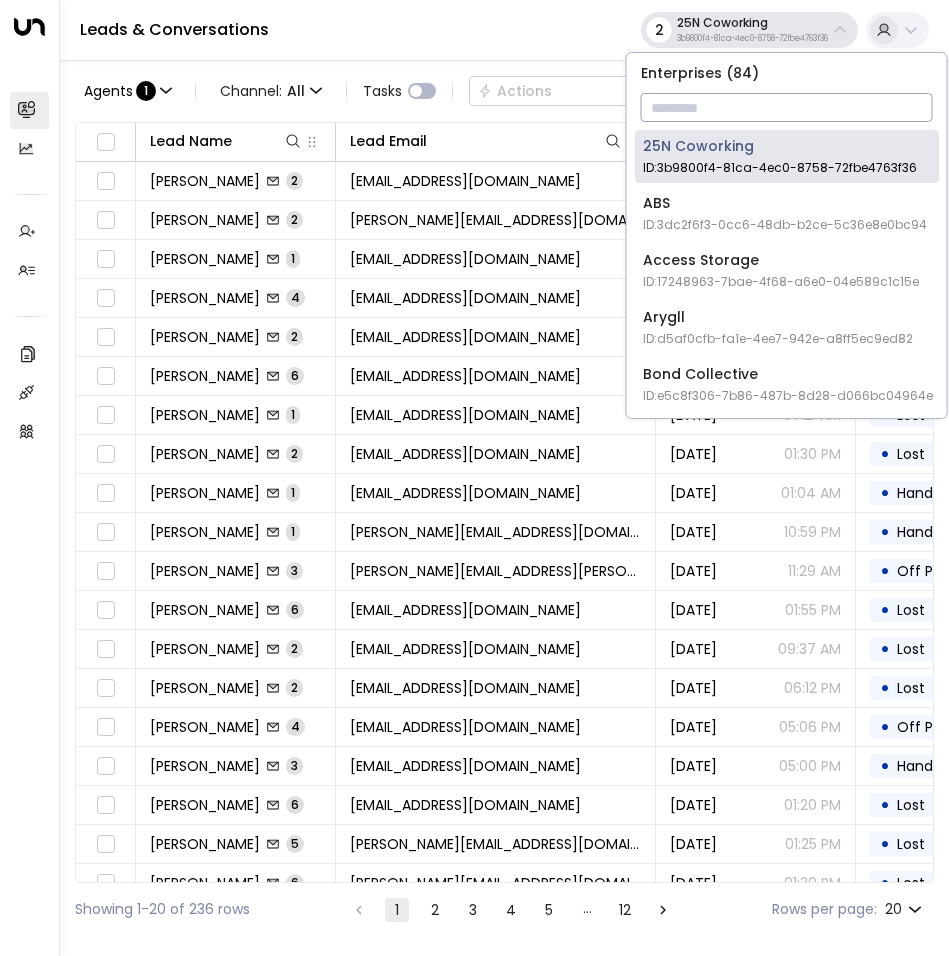 click at bounding box center [787, 107] 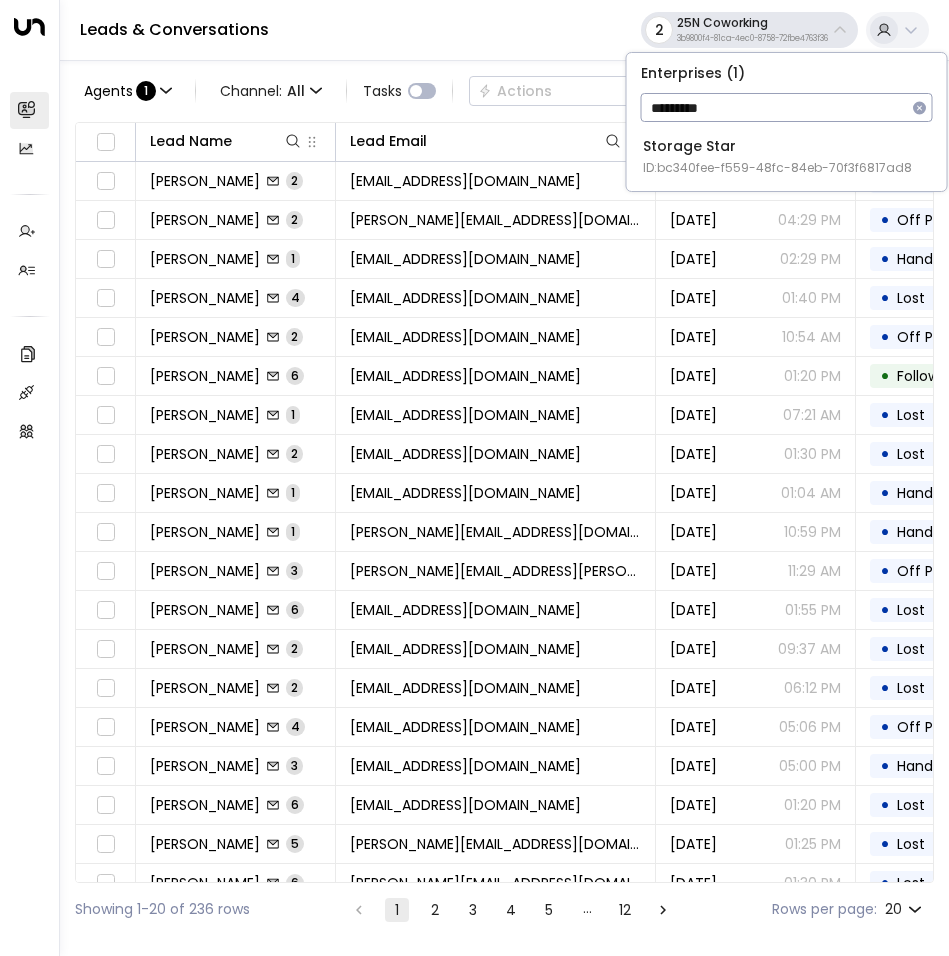 type on "*********" 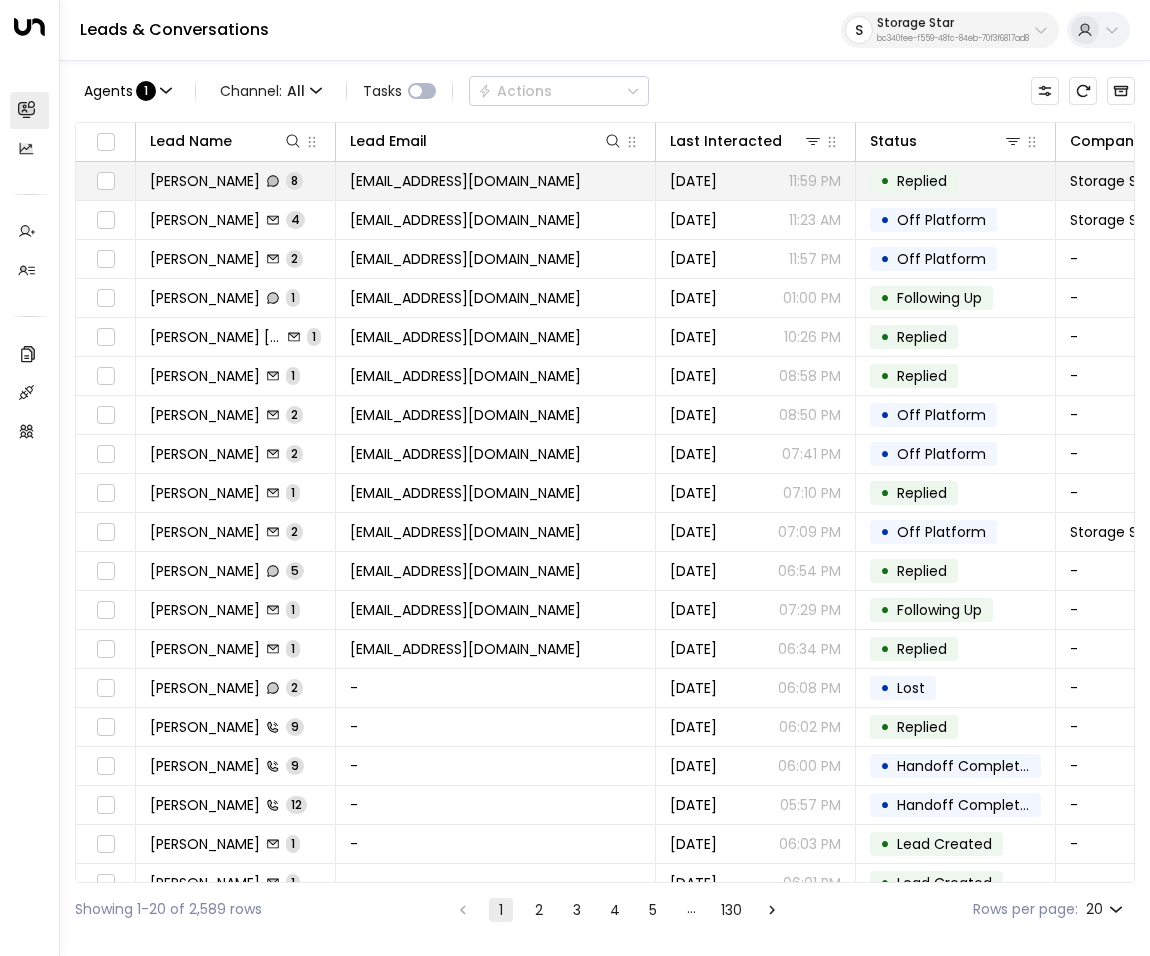 click on "Anna Anderson" at bounding box center [205, 181] 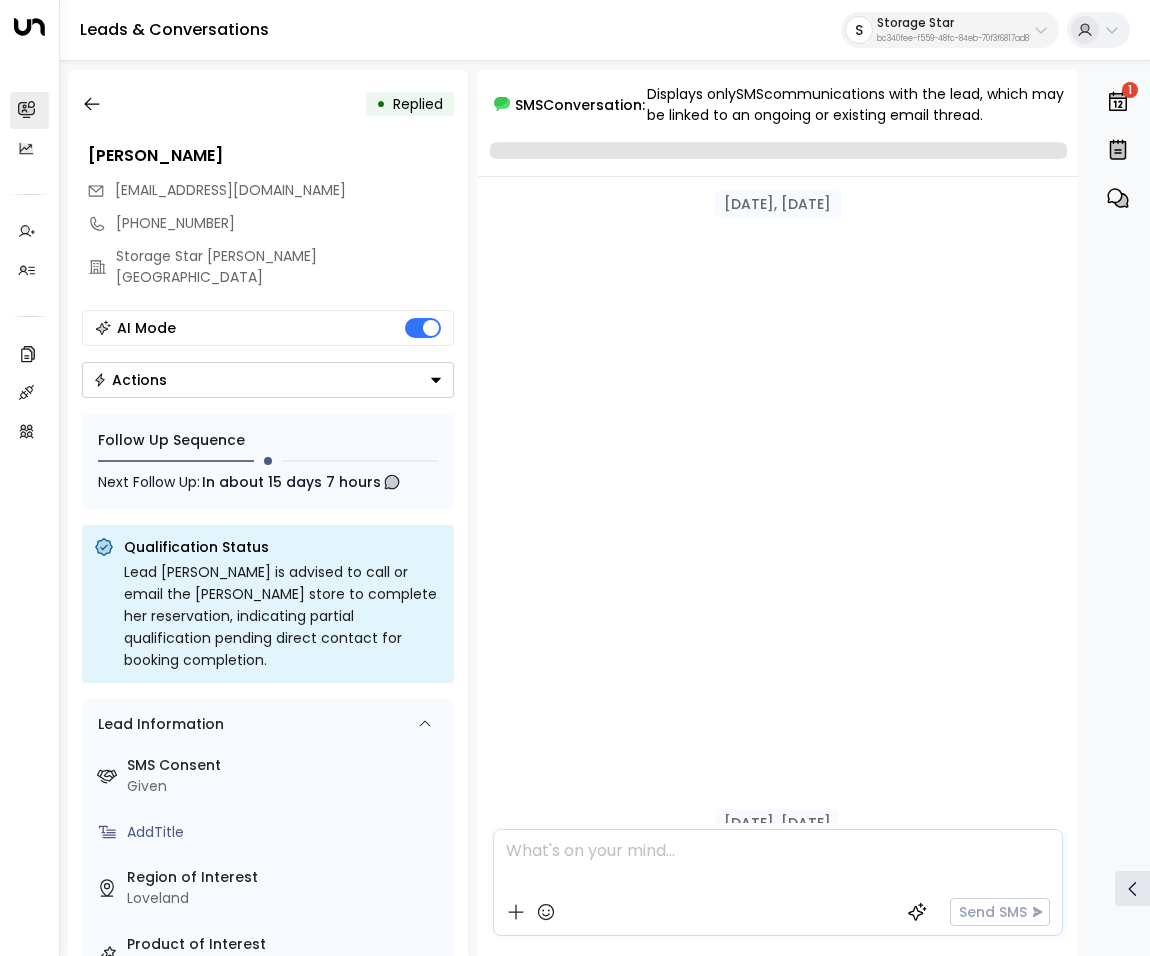 scroll, scrollTop: 779, scrollLeft: 0, axis: vertical 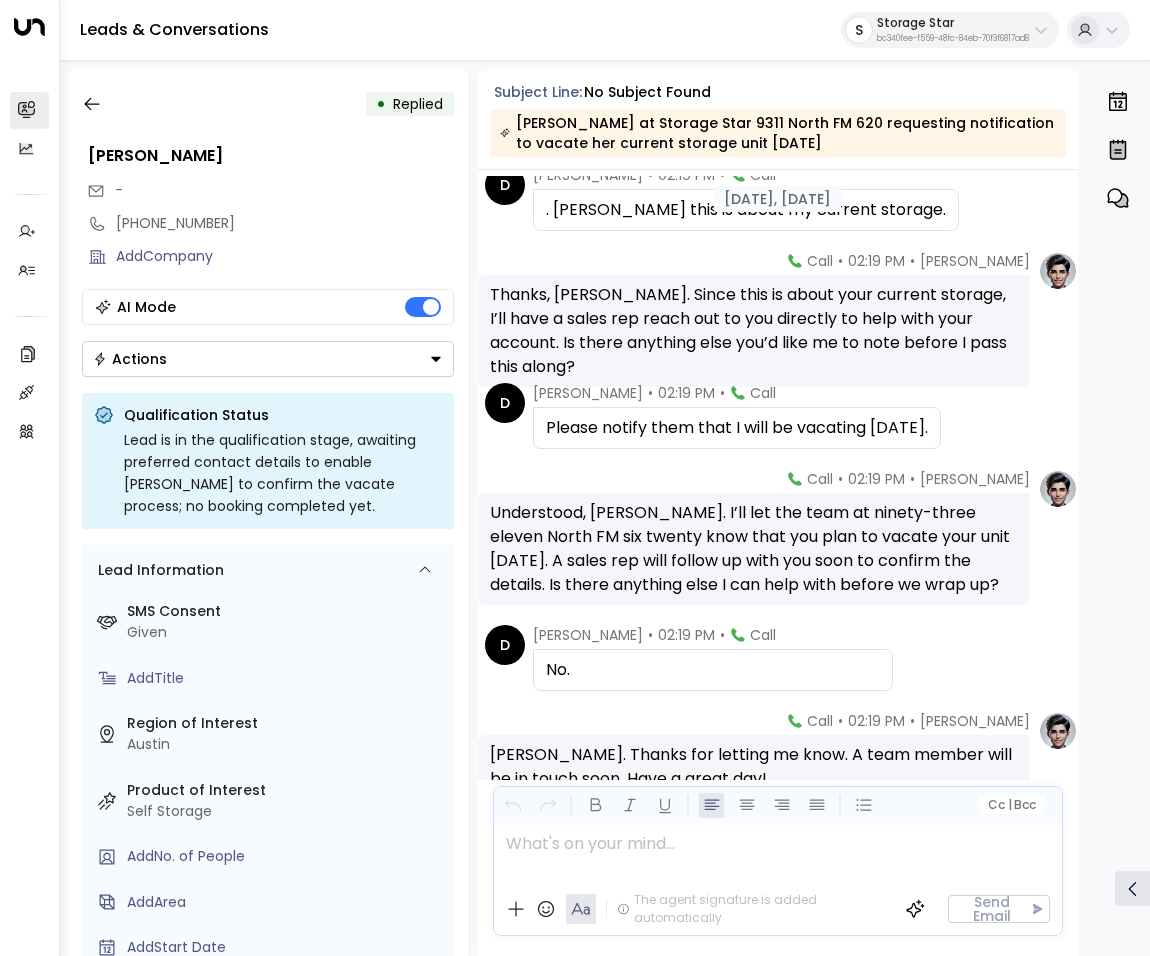 click on "bc340fee-f559-48fc-84eb-70f3f6817ad8" at bounding box center (953, 39) 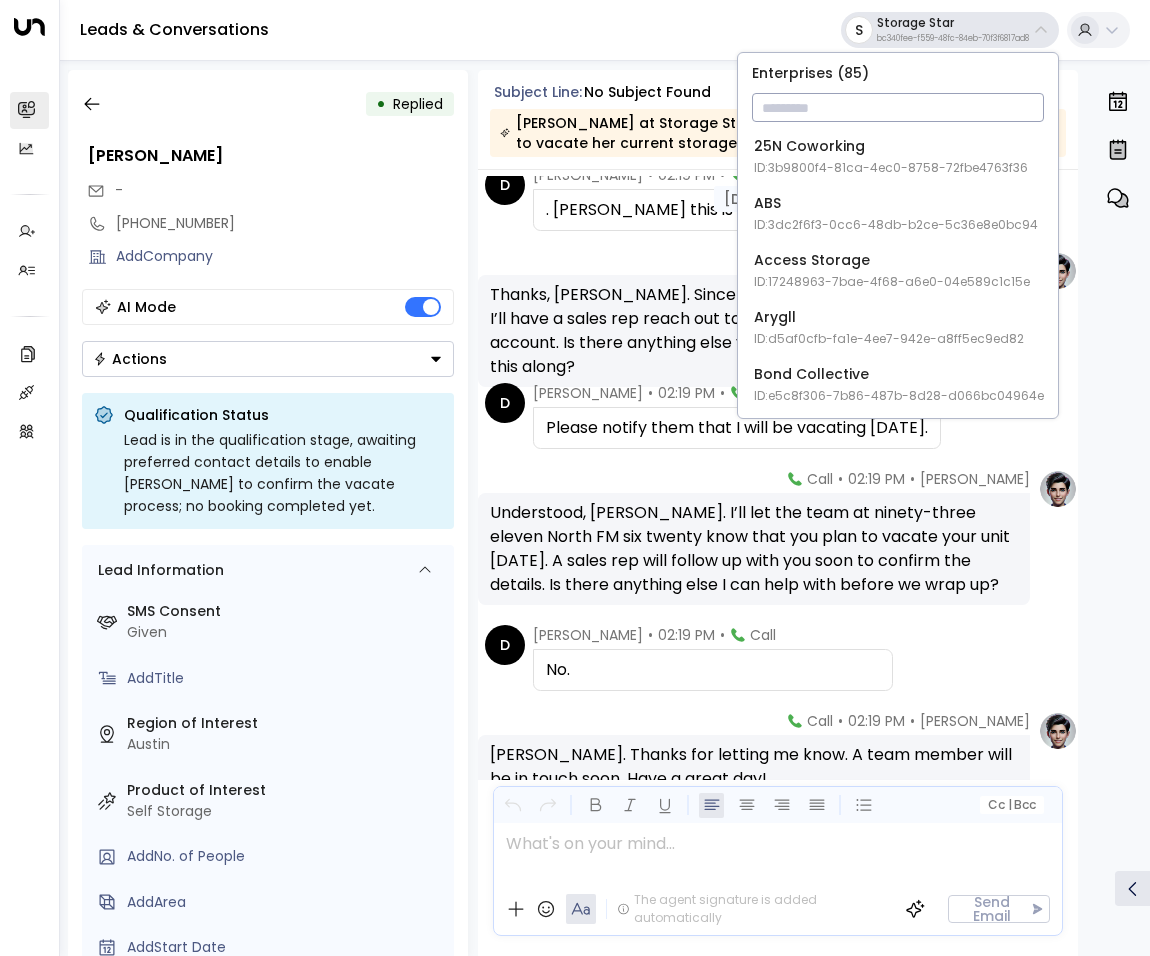 click at bounding box center [898, 107] 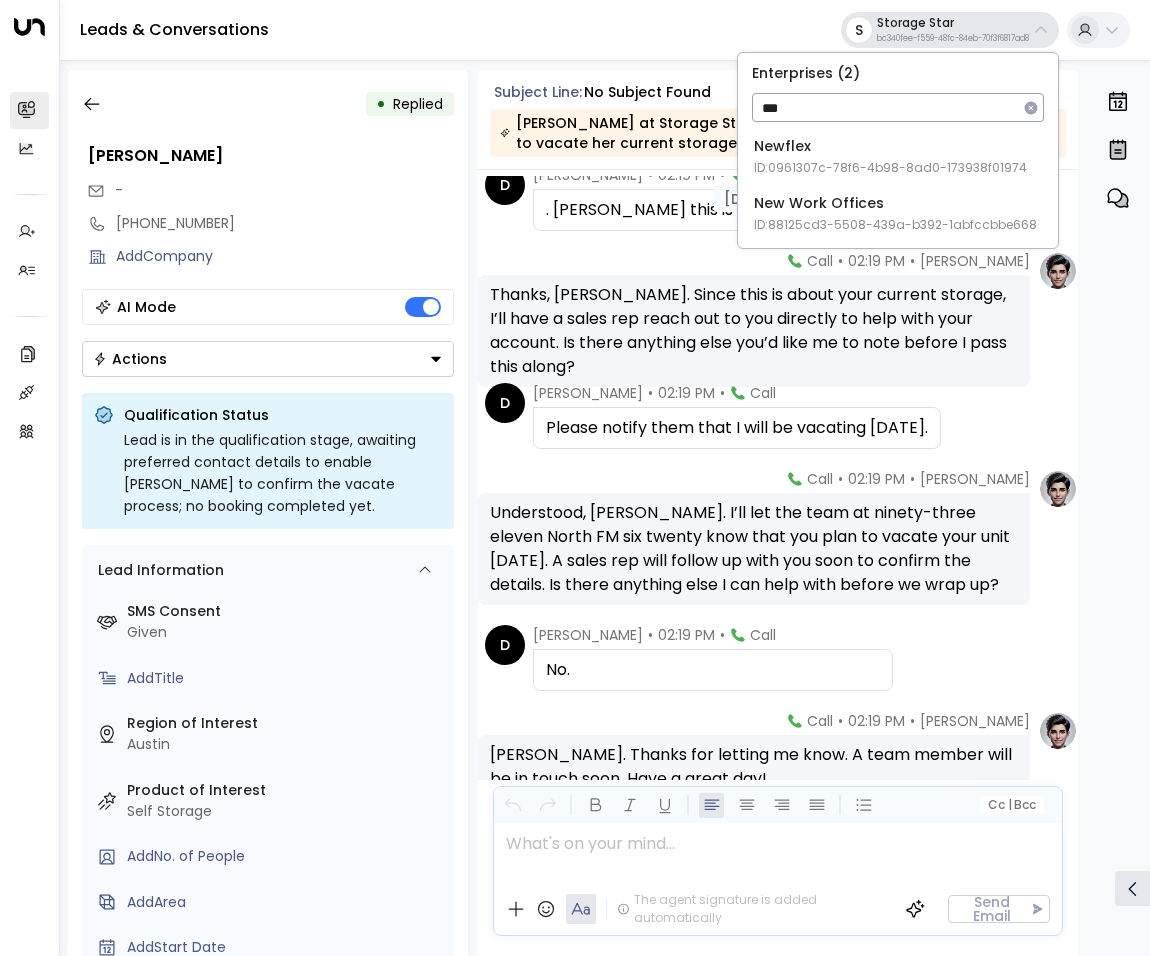 type on "***" 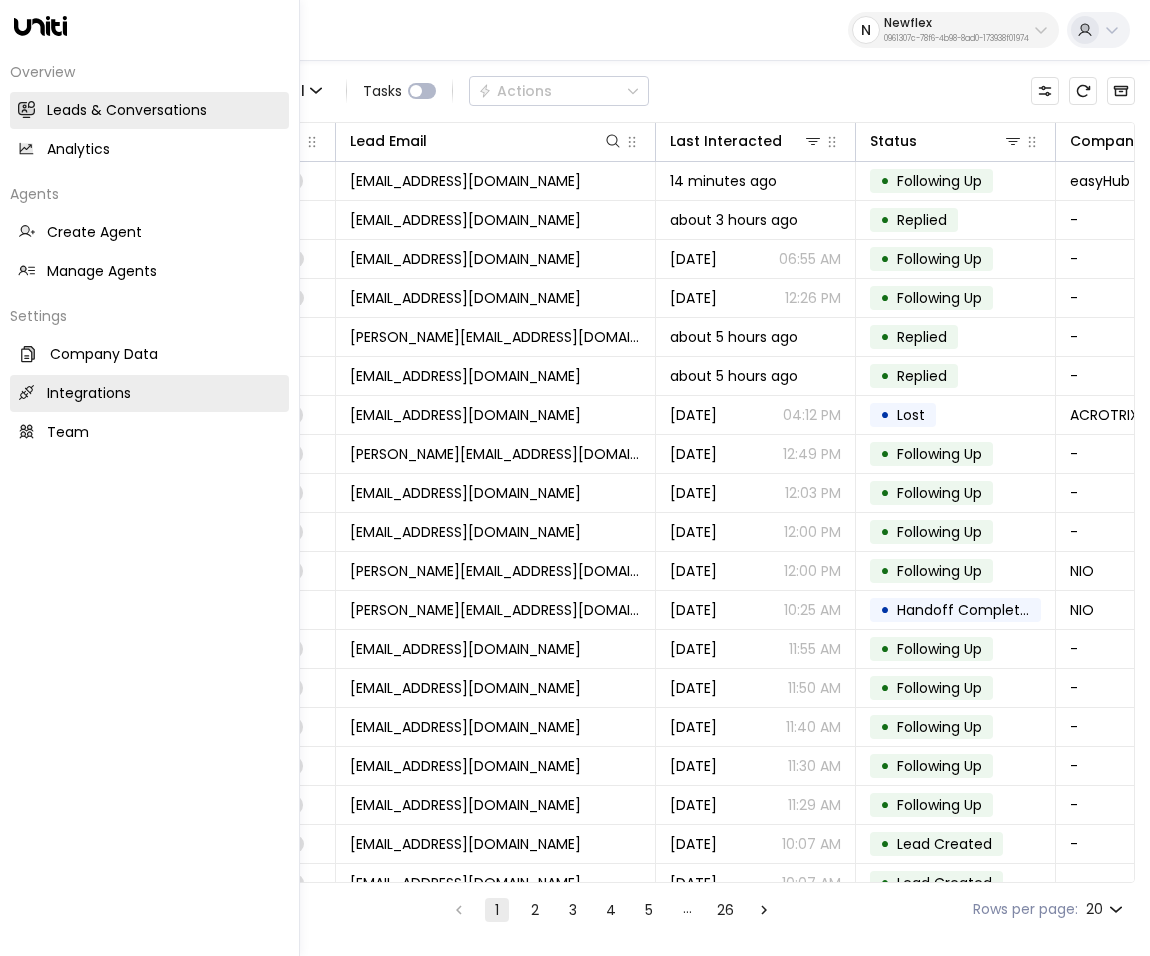 click on "Integrations Integrations" at bounding box center (149, 393) 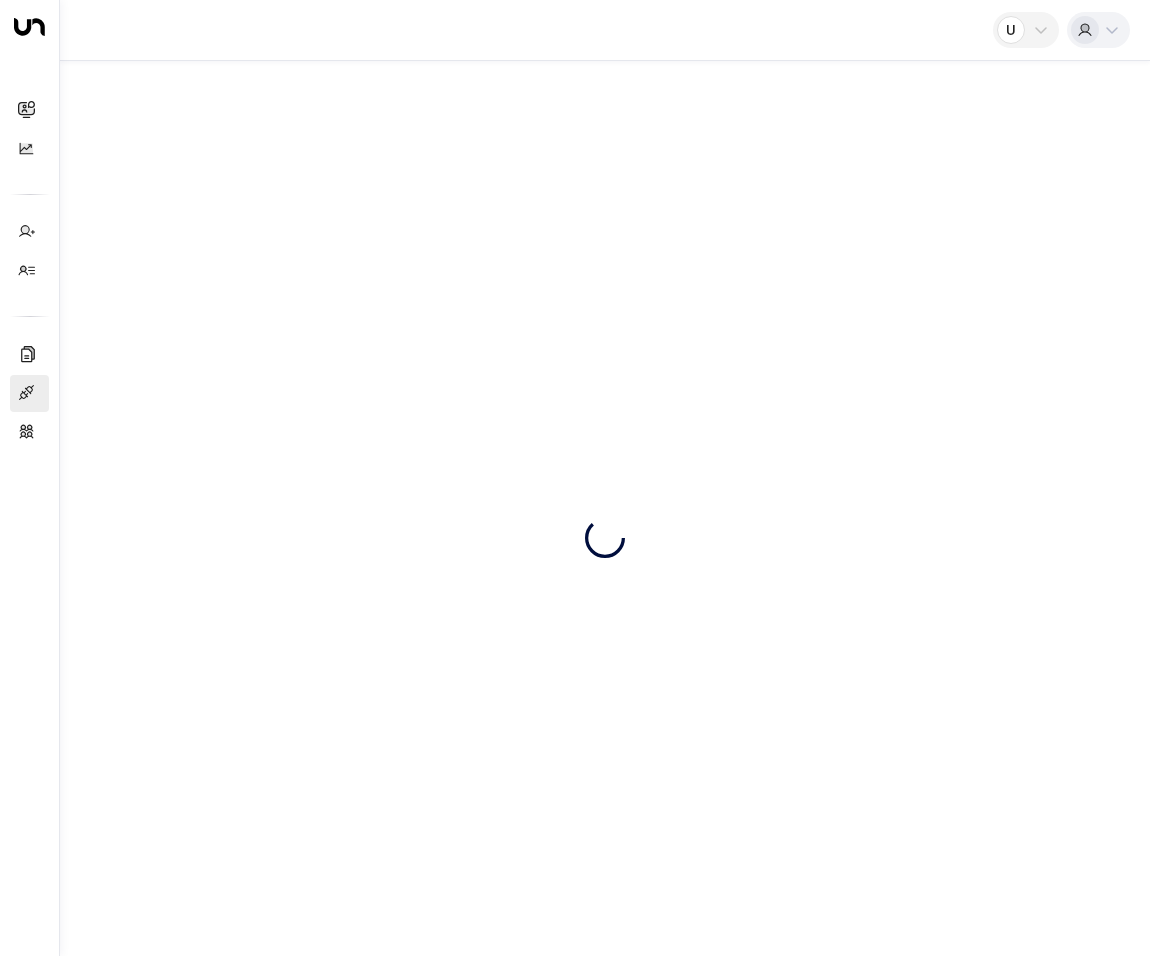 scroll, scrollTop: 0, scrollLeft: 0, axis: both 